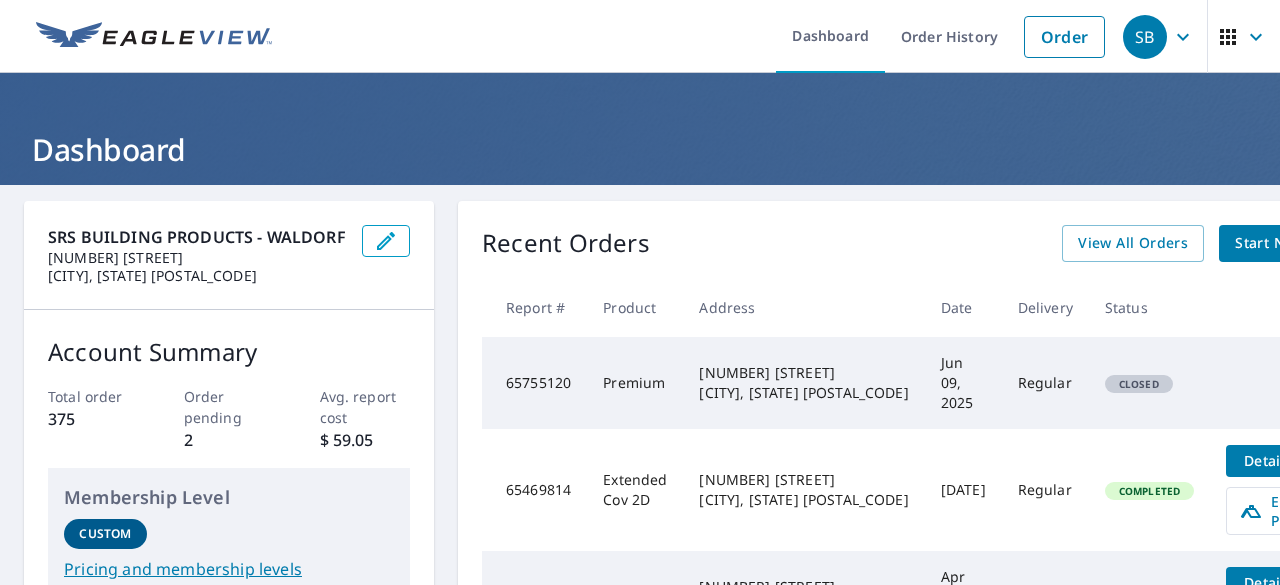 scroll, scrollTop: 0, scrollLeft: 0, axis: both 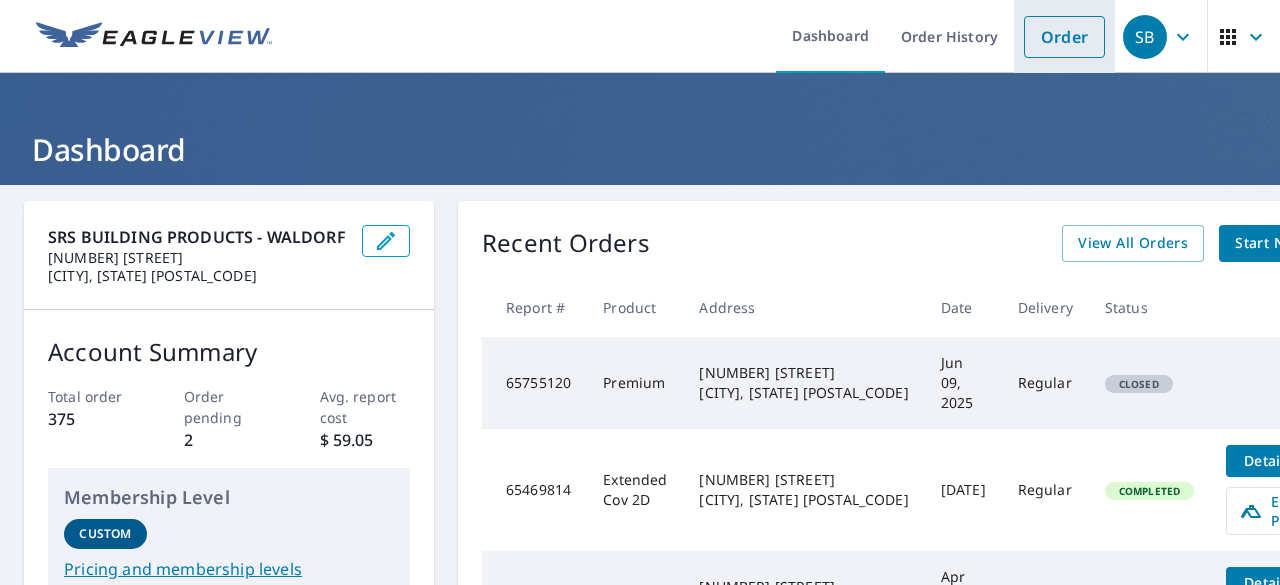 click on "Order" at bounding box center (1064, 37) 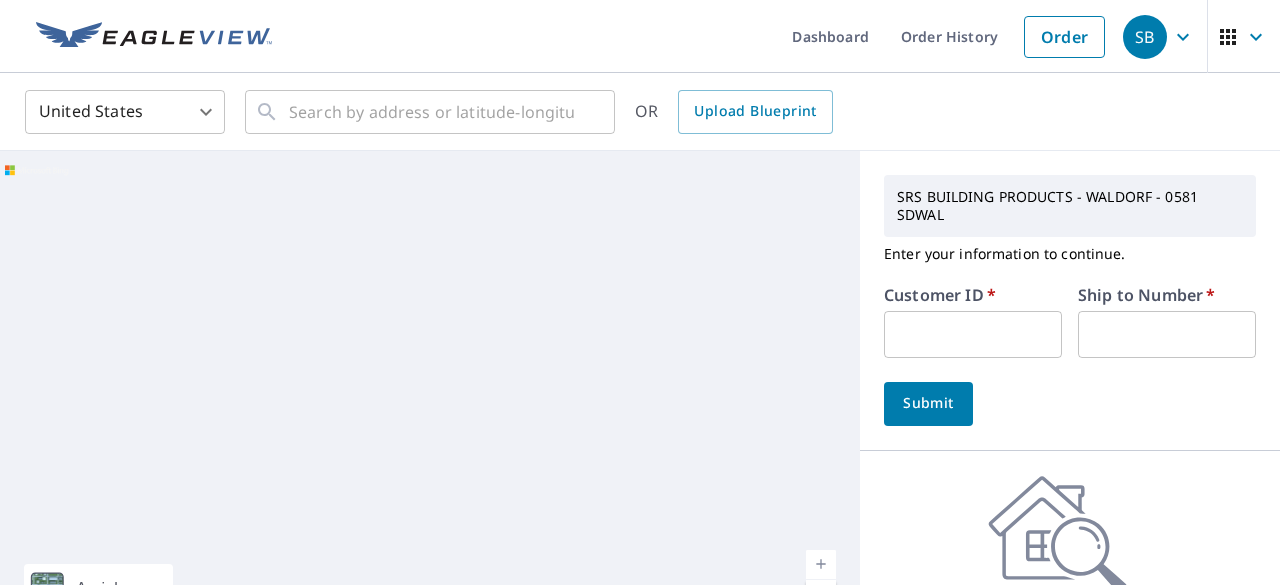 click at bounding box center [973, 334] 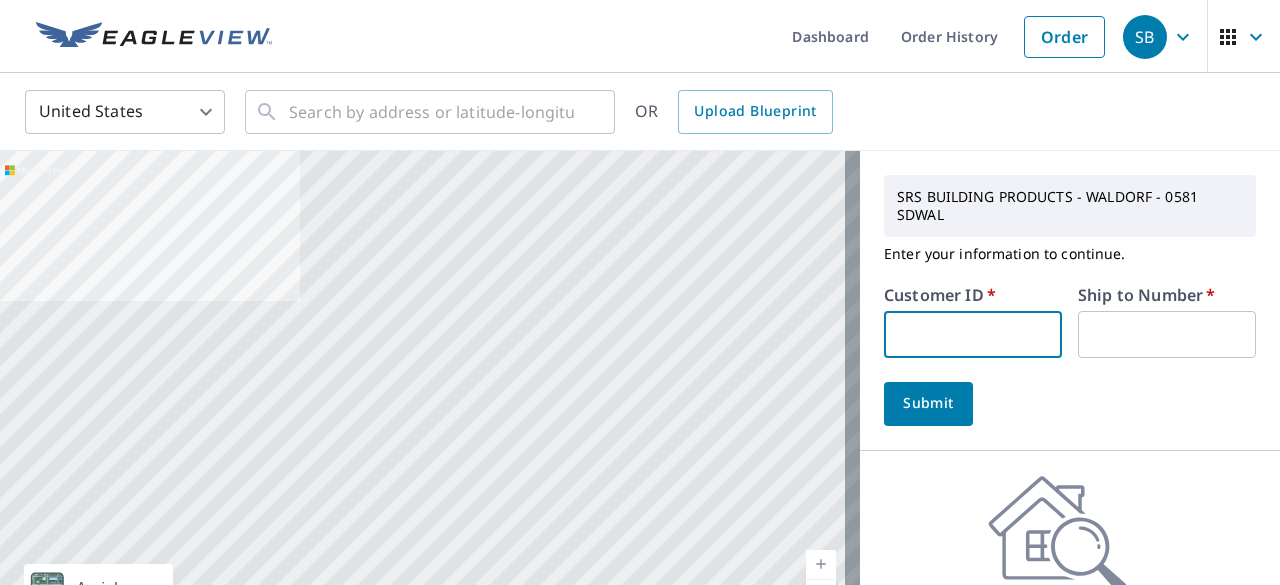 type on "CHE10163" 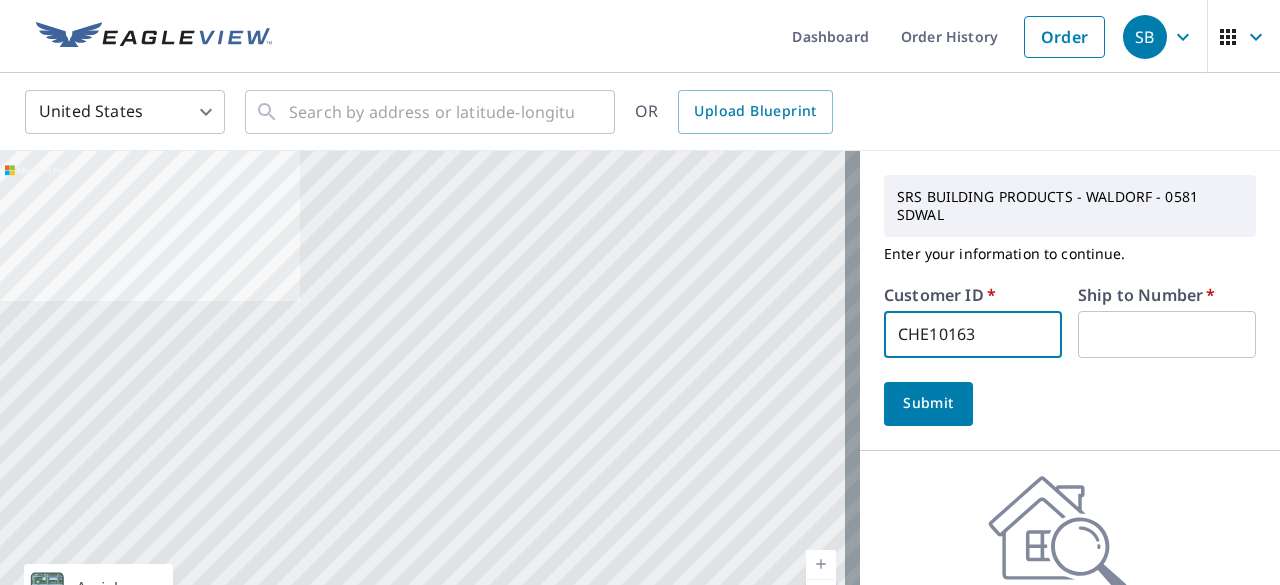 click at bounding box center [1167, 334] 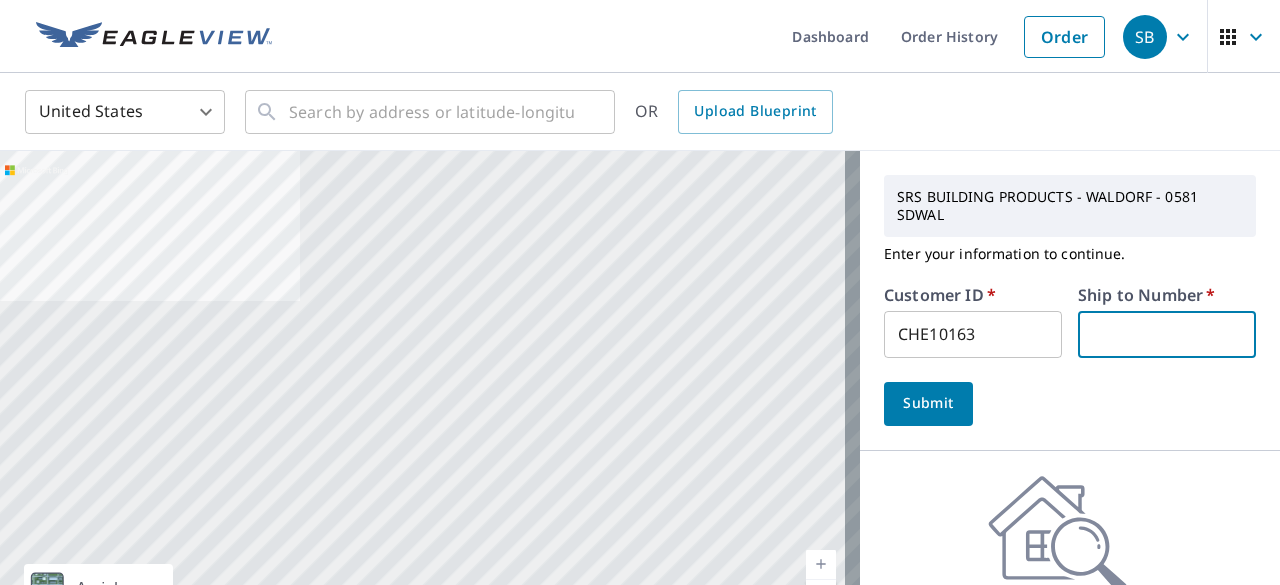 type on "1" 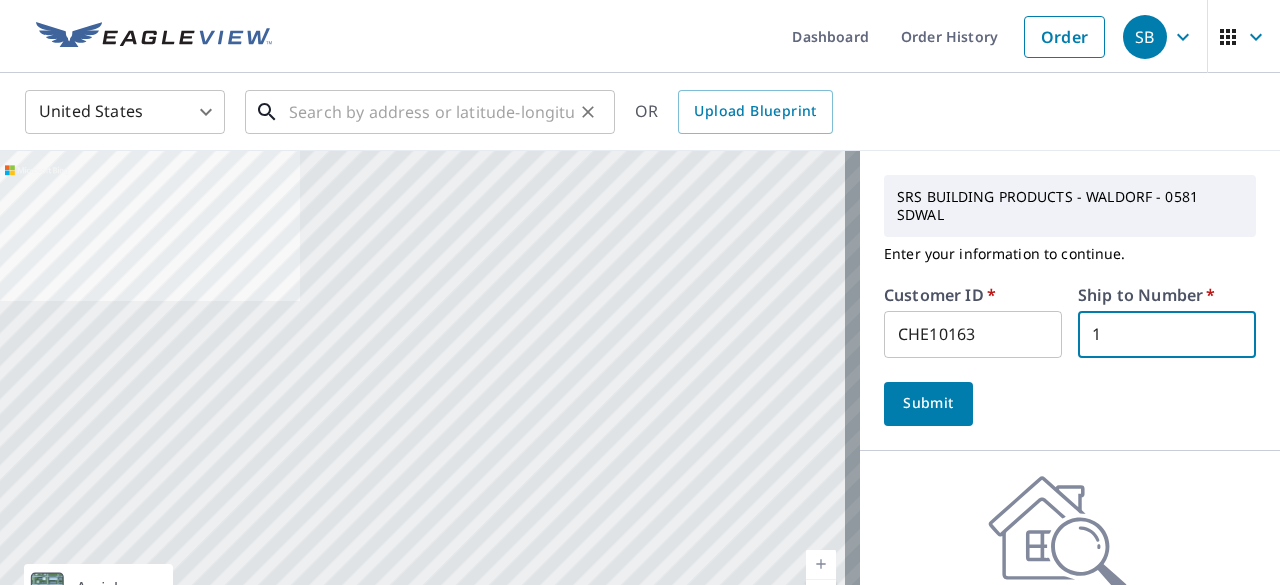click at bounding box center [431, 112] 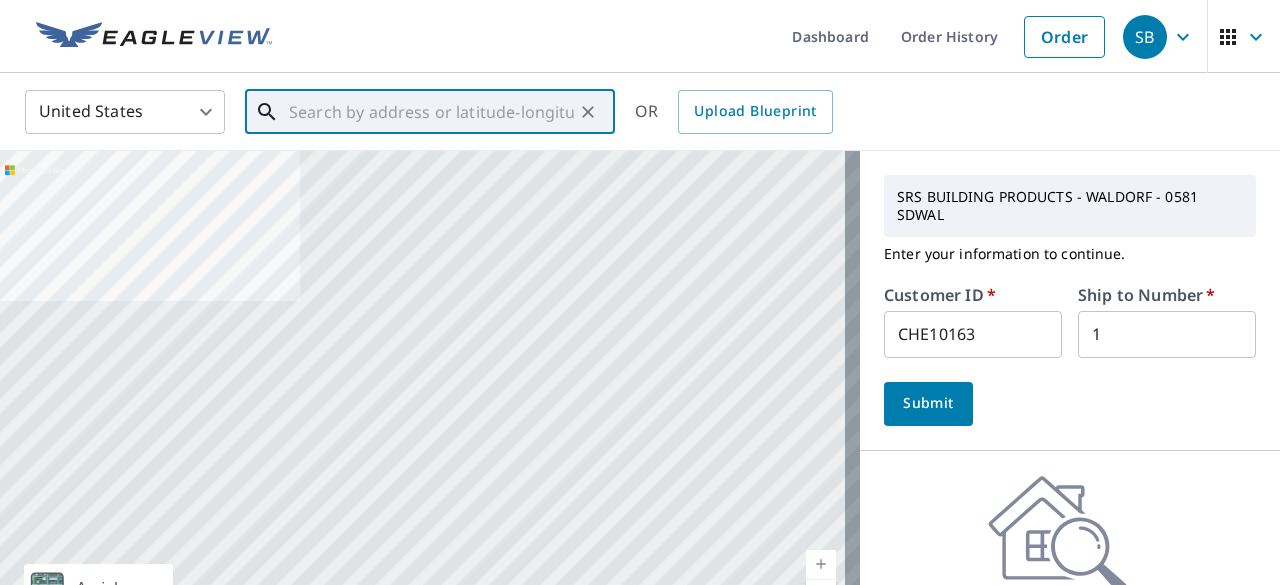 paste on "[NUMBER] [STREET], [CITY], [STATE] [POSTAL_CODE]" 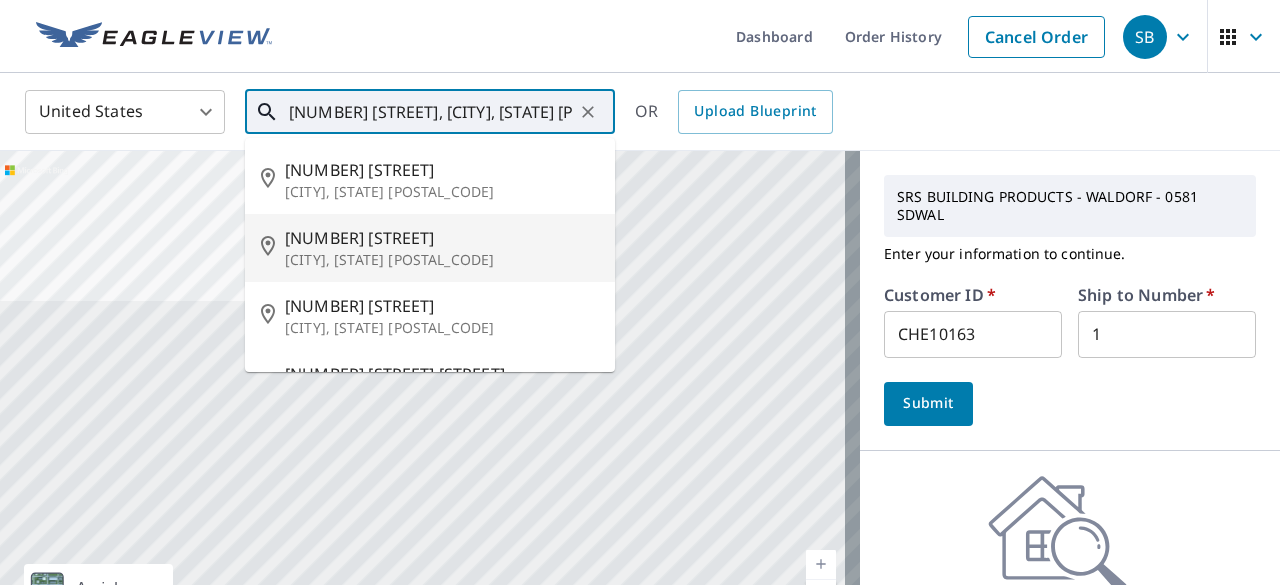 click on "[CITY], [STATE] [POSTAL_CODE]" at bounding box center (442, 260) 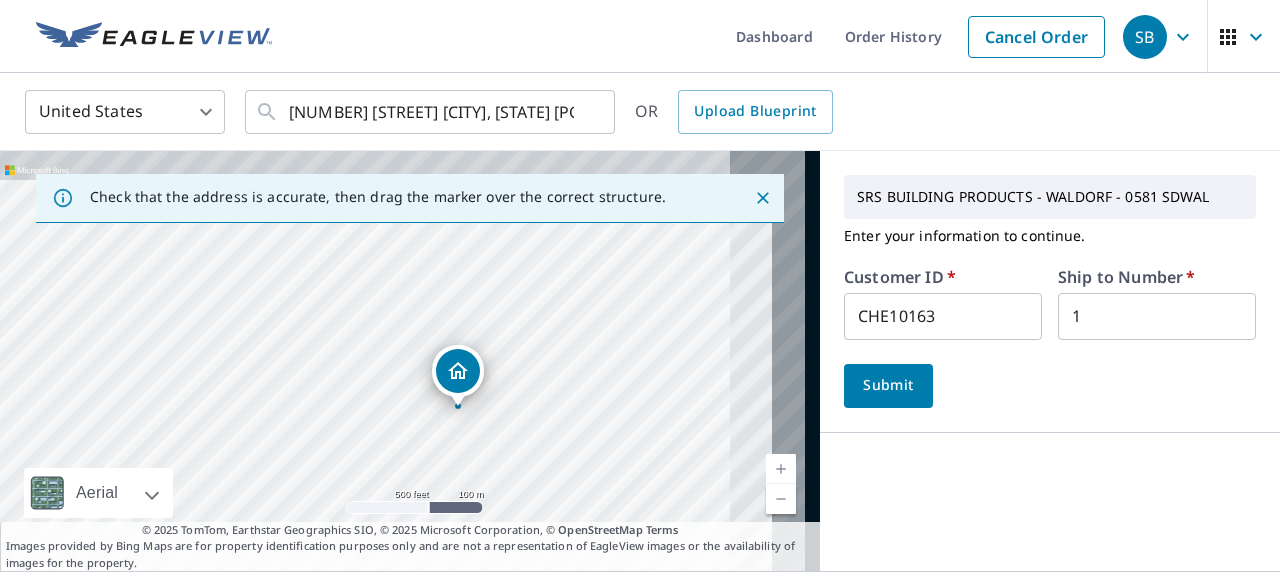 drag, startPoint x: 582, startPoint y: 405, endPoint x: 535, endPoint y: 422, distance: 49.979996 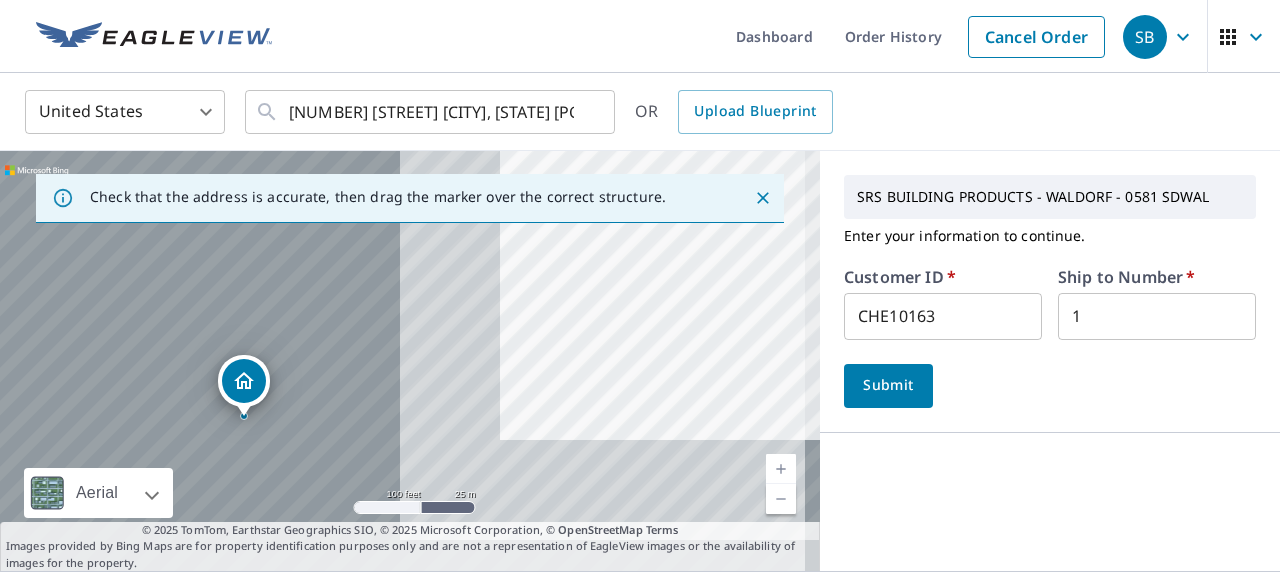 drag, startPoint x: 184, startPoint y: 406, endPoint x: 684, endPoint y: 275, distance: 516.8762 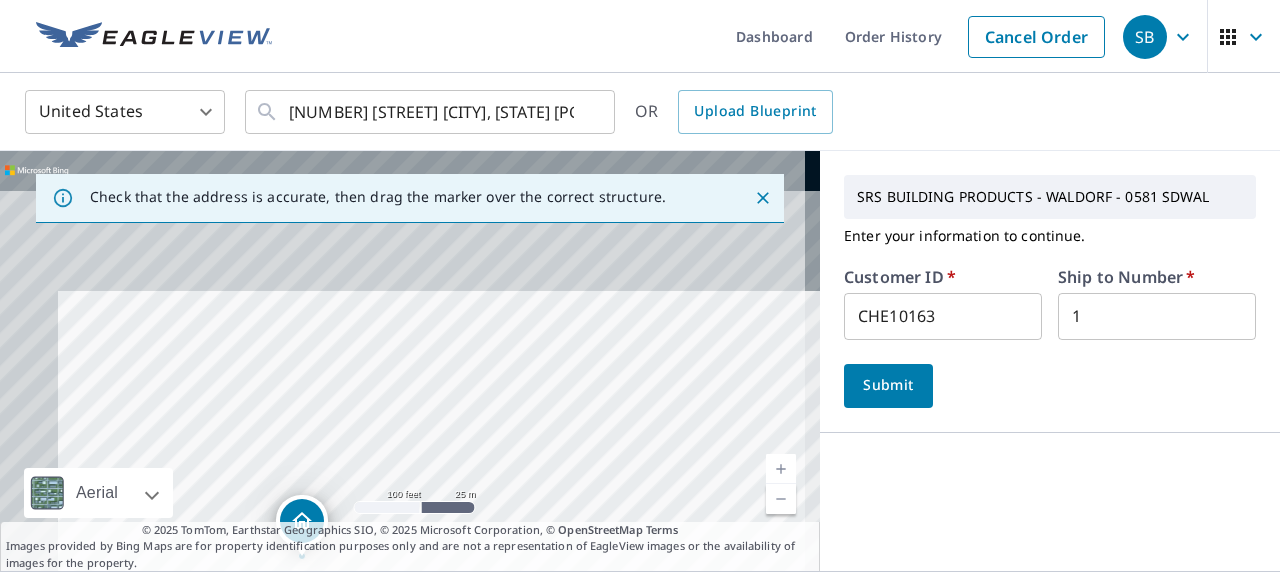 drag, startPoint x: 372, startPoint y: 381, endPoint x: 439, endPoint y: 545, distance: 177.15813 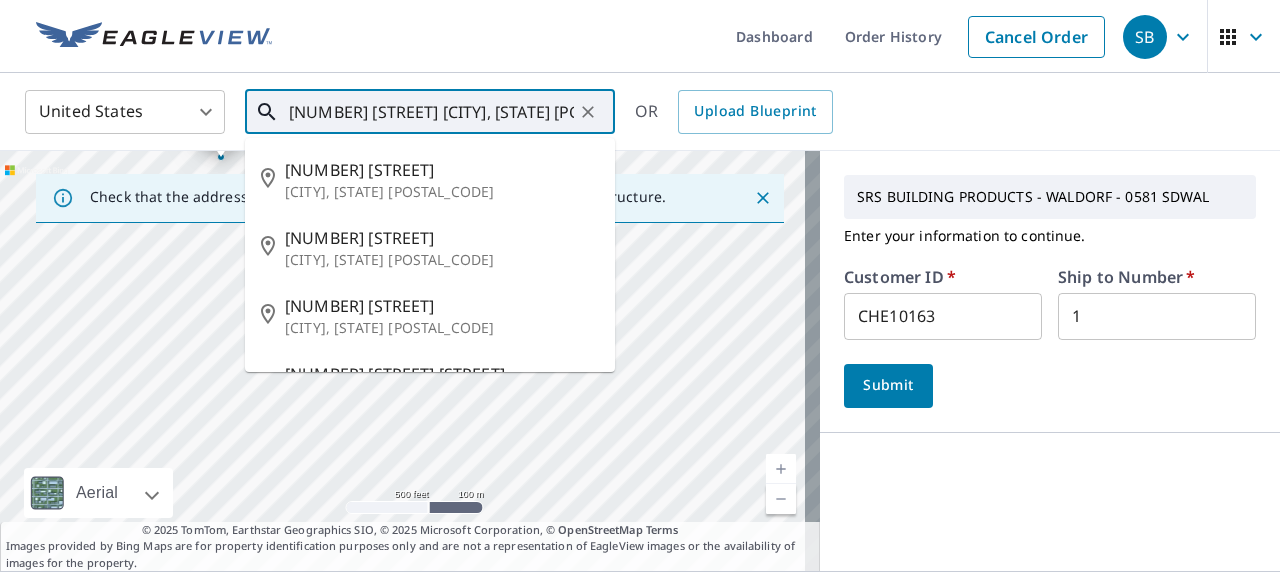 drag, startPoint x: 564, startPoint y: 111, endPoint x: 220, endPoint y: 87, distance: 344.83618 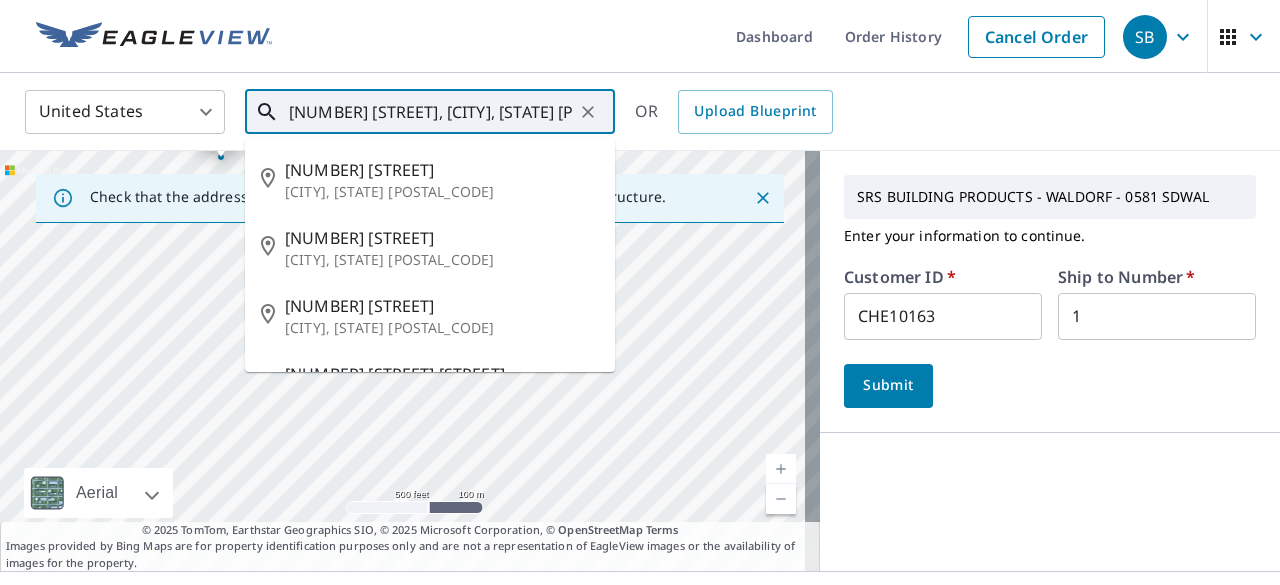 scroll, scrollTop: 0, scrollLeft: 22, axis: horizontal 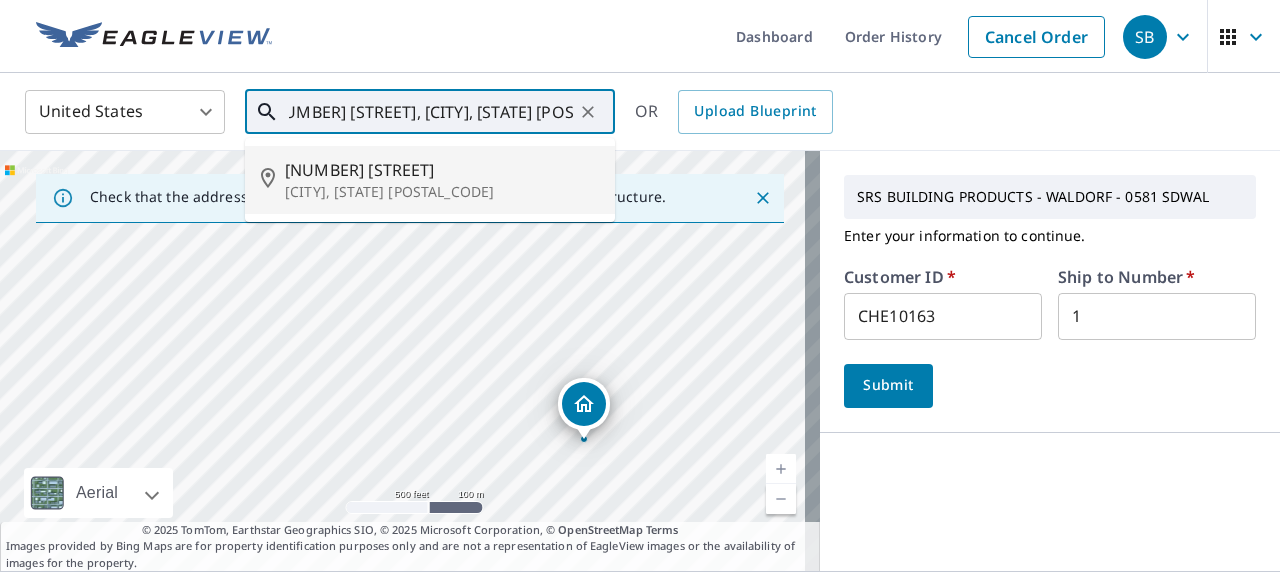 click on "[NUMBER] [STREET]" at bounding box center (442, 170) 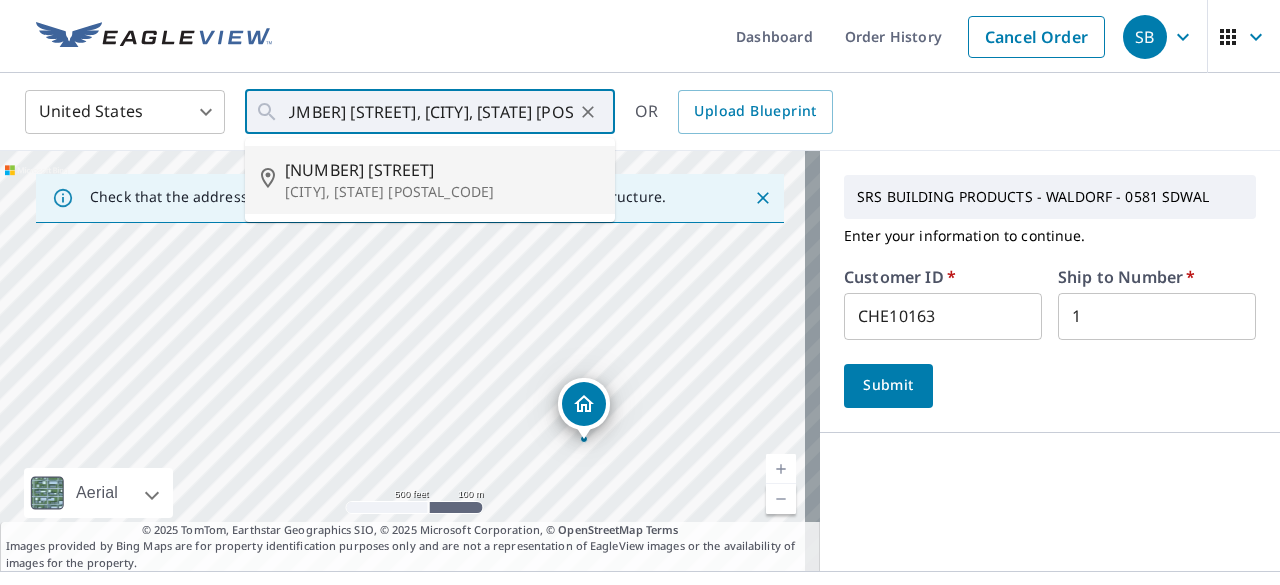 type on "[NUMBER] [STREET] [CITY], [STATE] [POSTAL_CODE]" 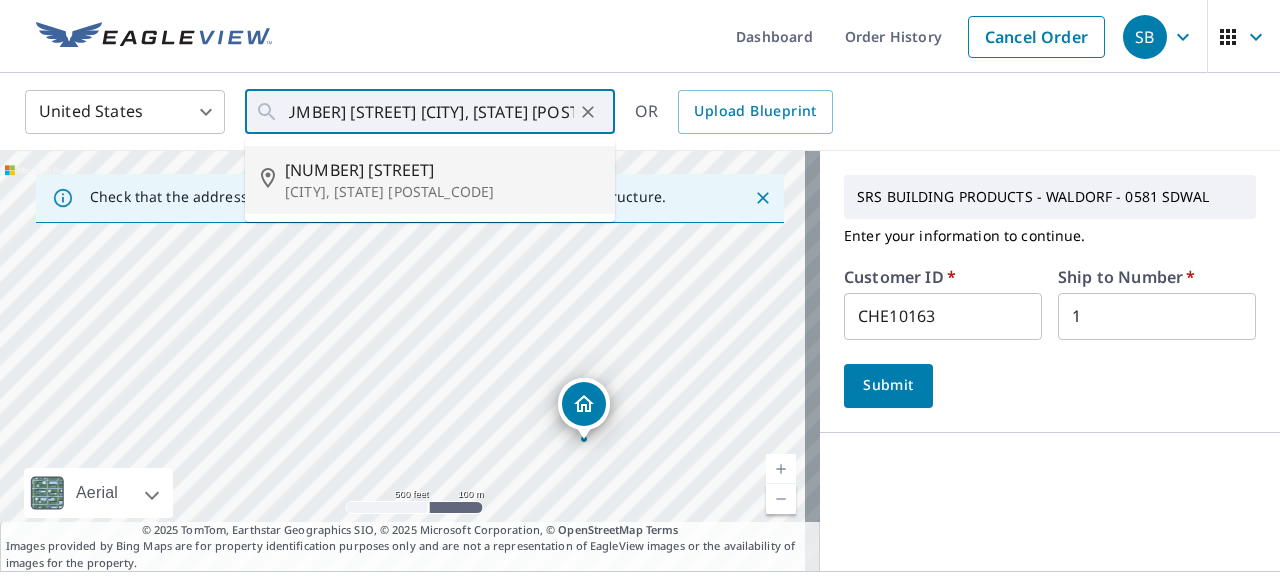 scroll, scrollTop: 0, scrollLeft: 0, axis: both 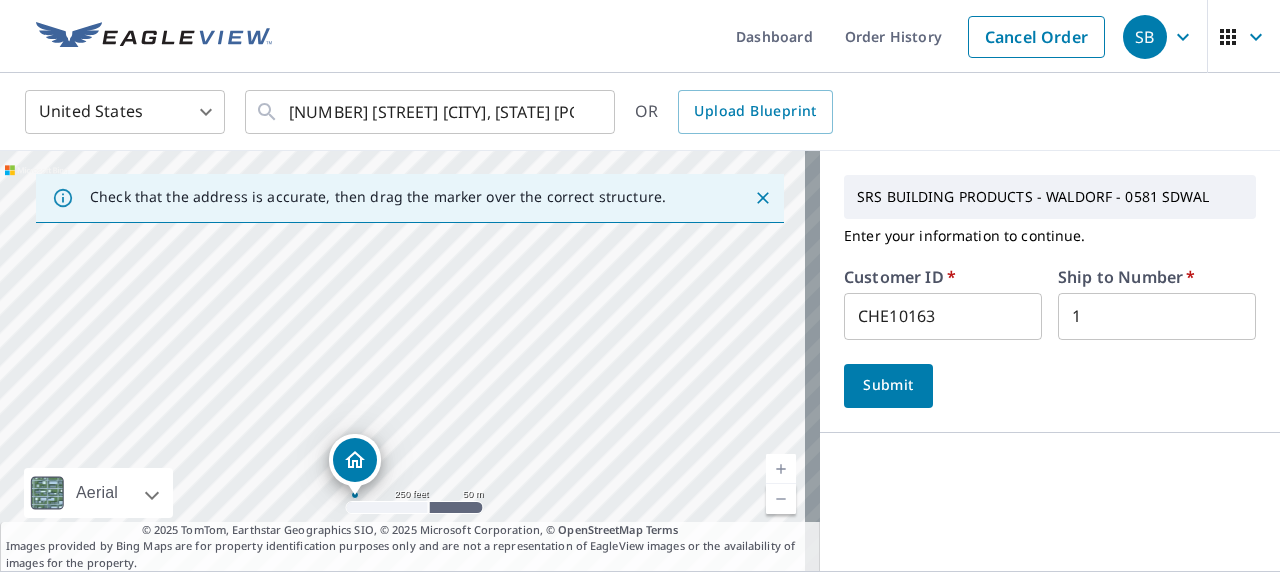 click 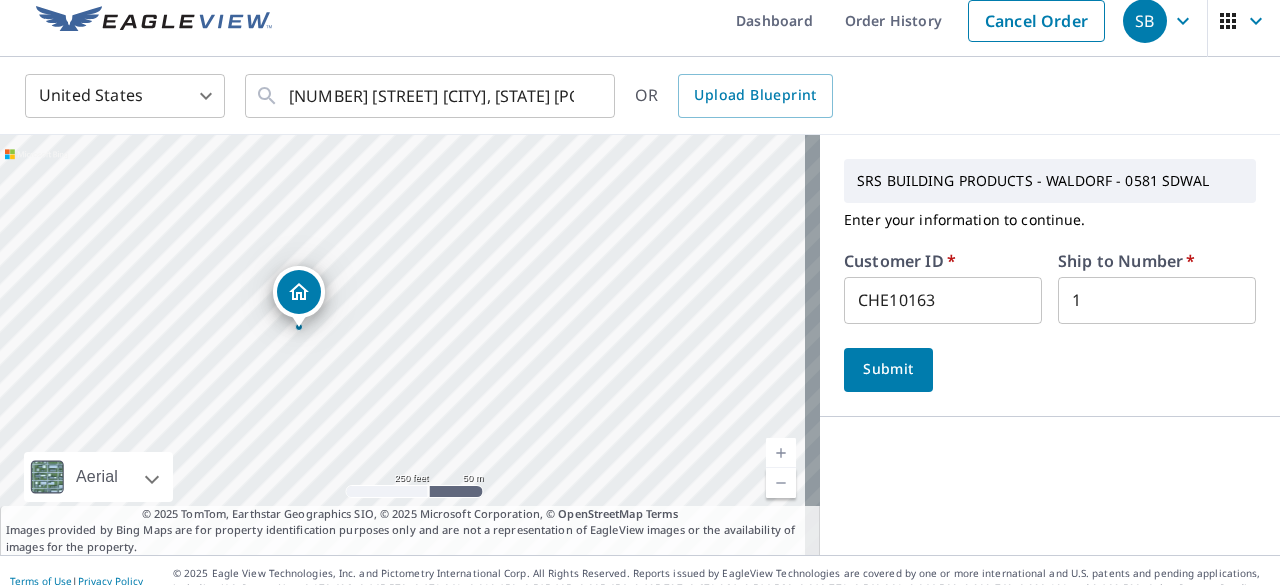 scroll, scrollTop: 0, scrollLeft: 0, axis: both 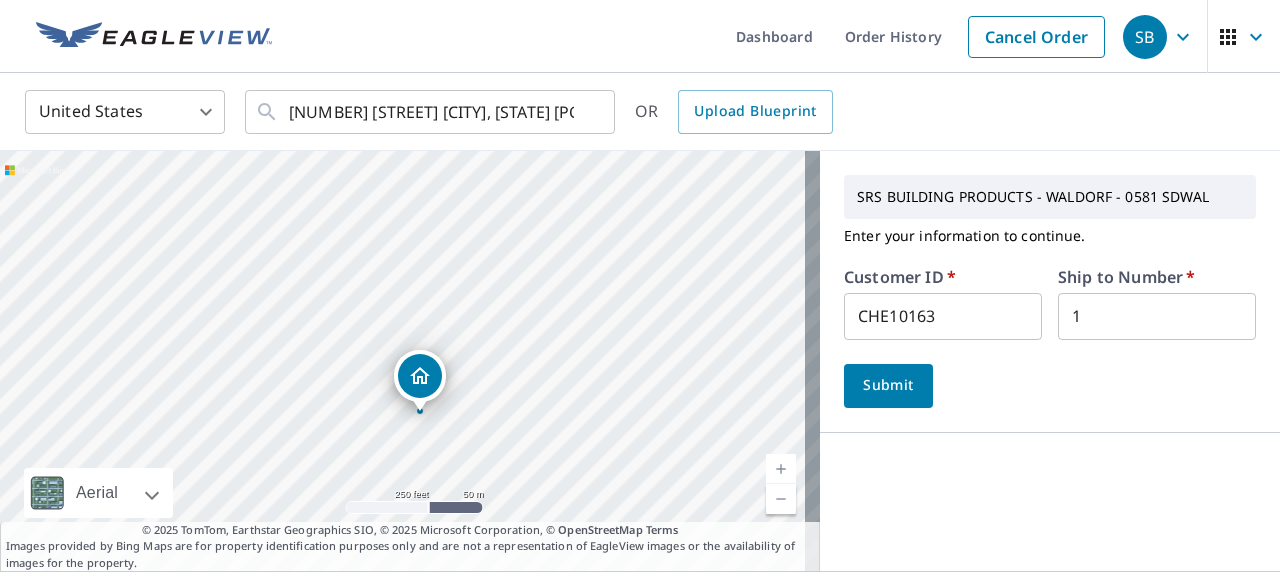 click 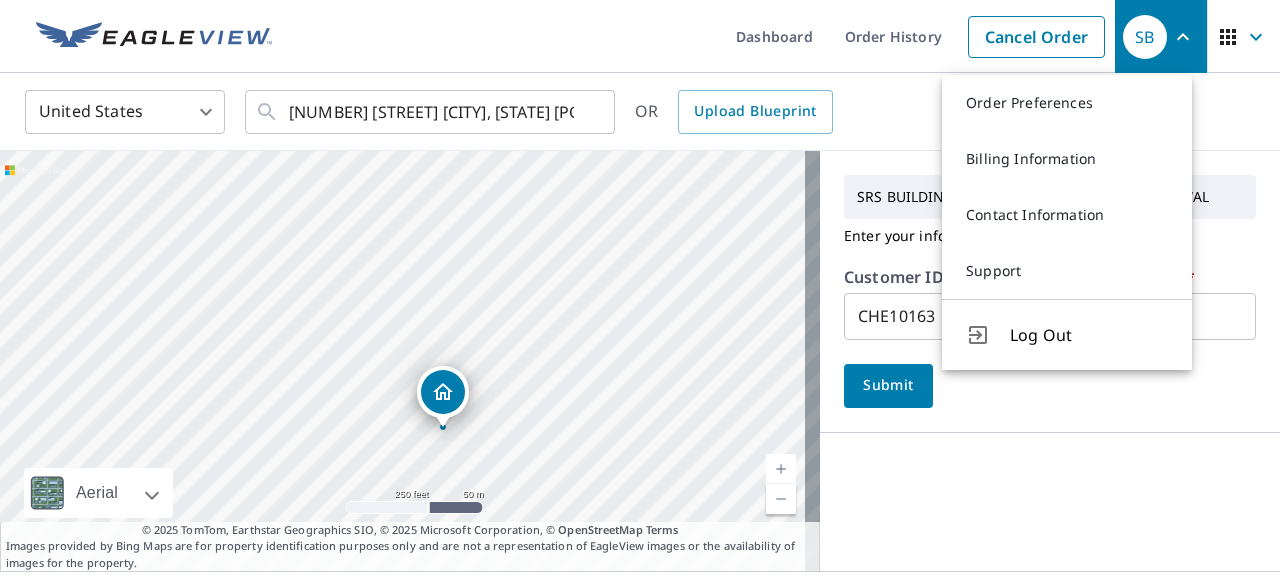 click on "Dashboard Order History Cancel Order" at bounding box center (699, 36) 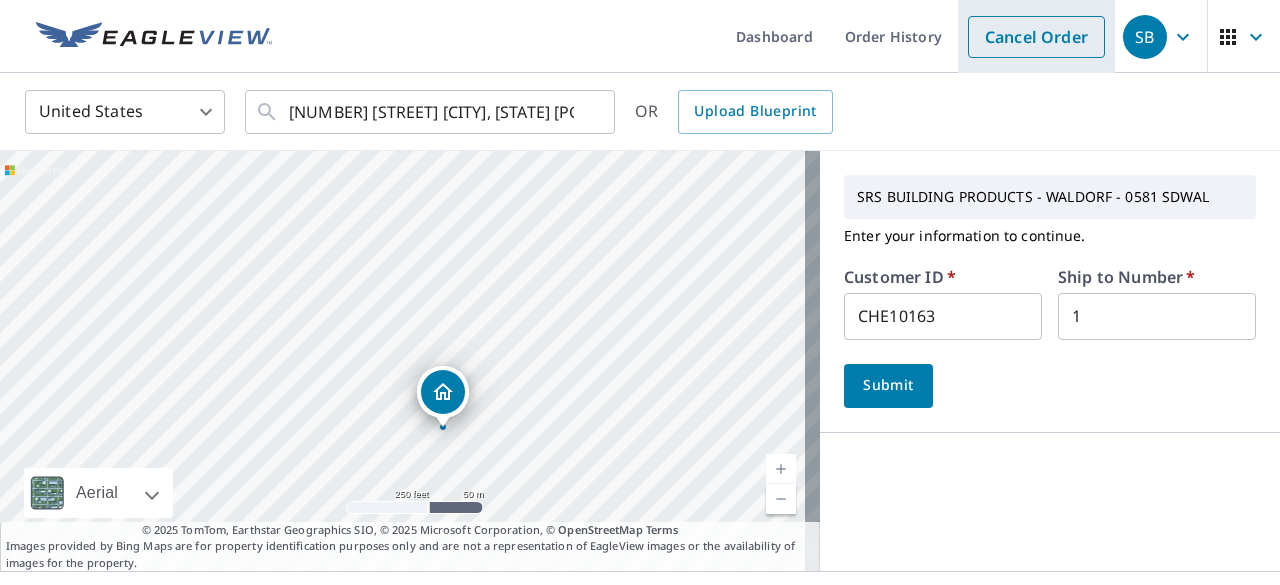 click on "Cancel Order" at bounding box center (1036, 37) 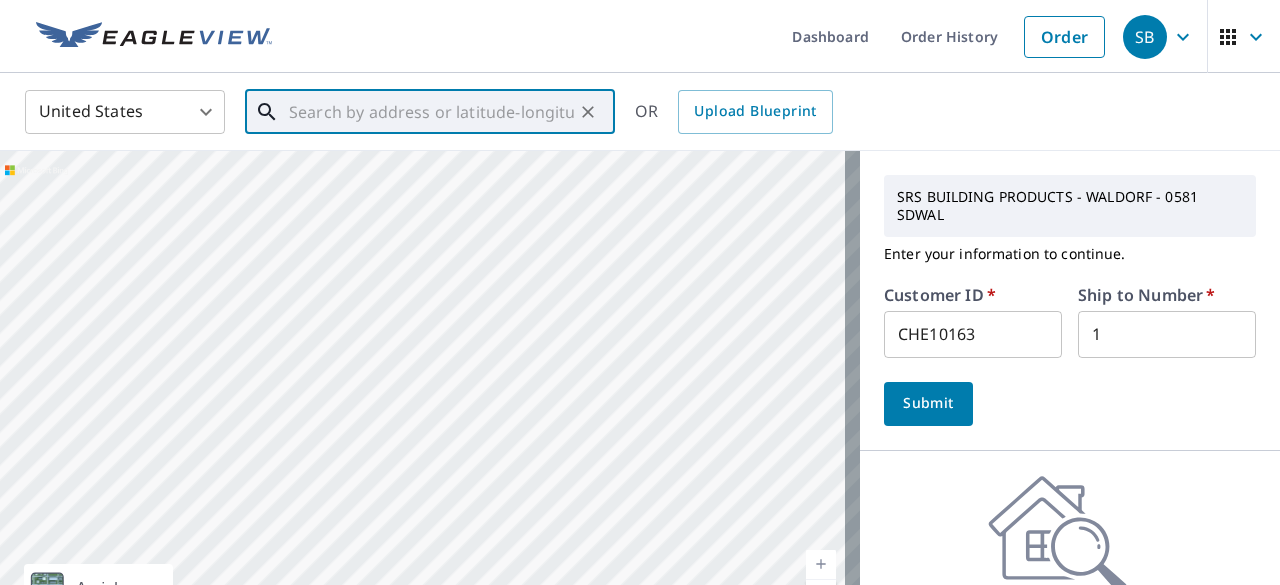 click at bounding box center [431, 112] 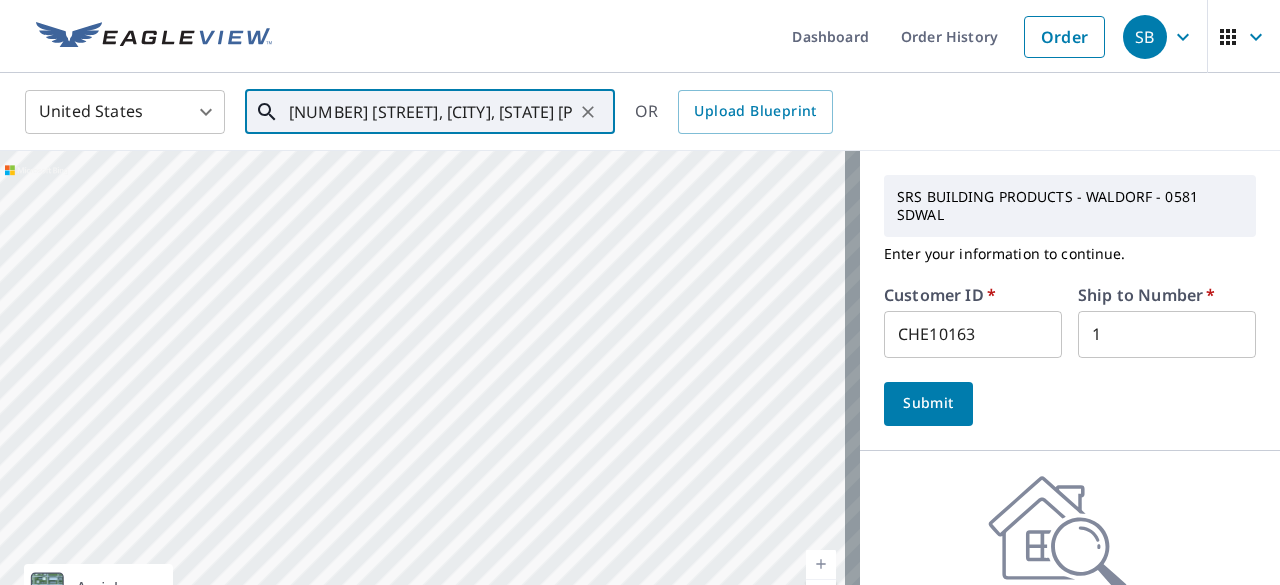 scroll, scrollTop: 0, scrollLeft: 22, axis: horizontal 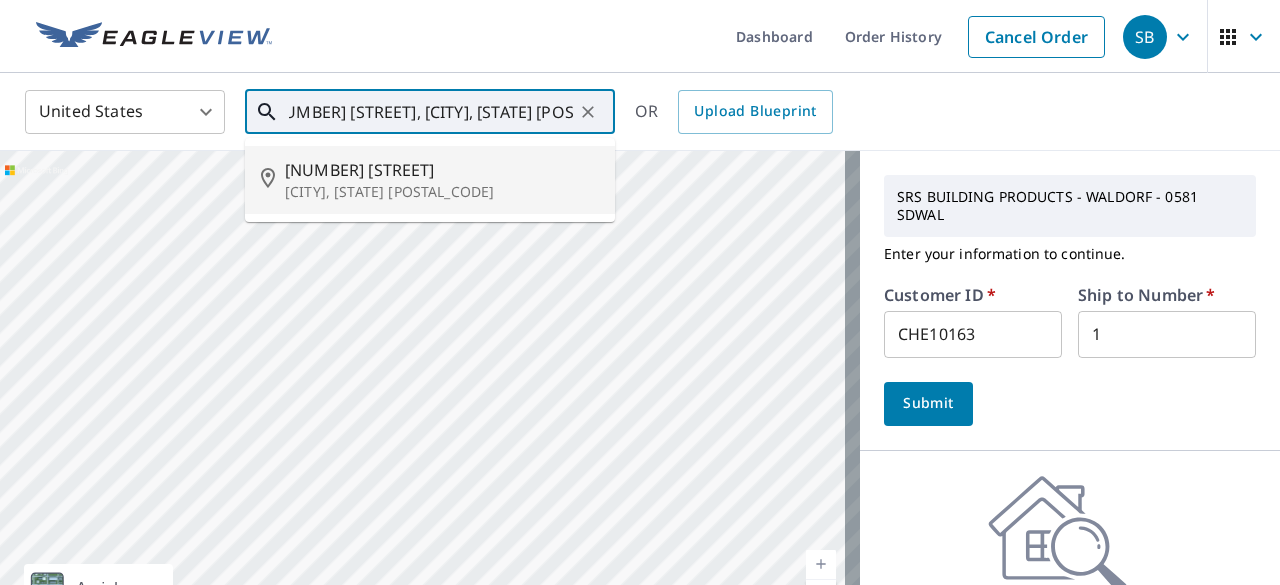 click on "[NUMBER] [STREET]" at bounding box center (442, 170) 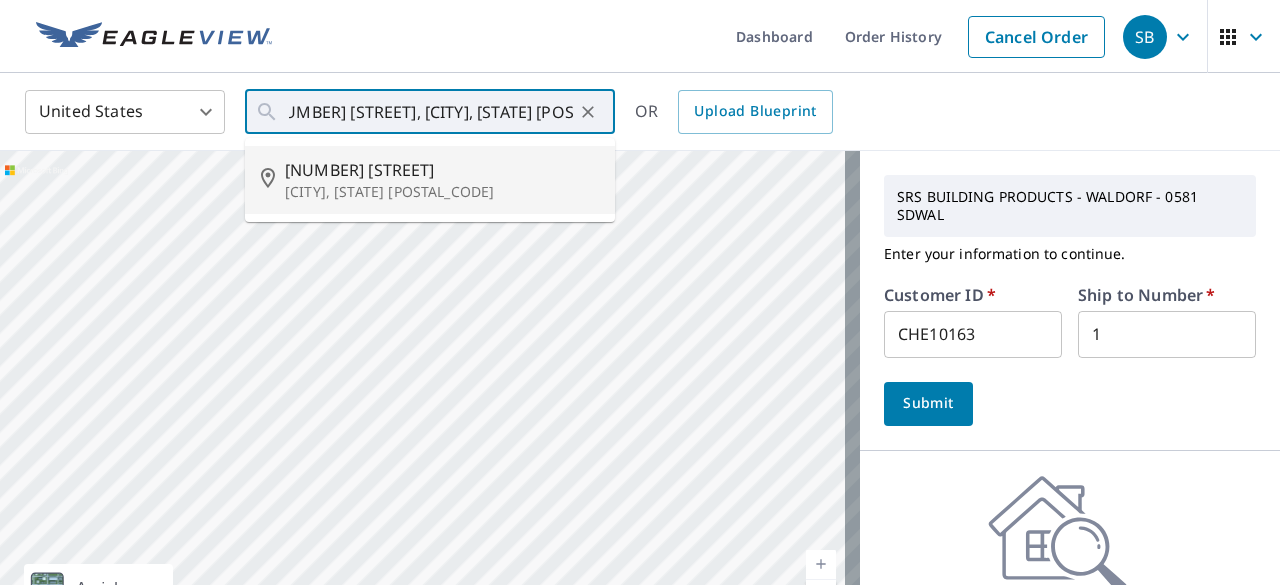 type on "[NUMBER] [STREET] [CITY], [STATE] [POSTAL_CODE]" 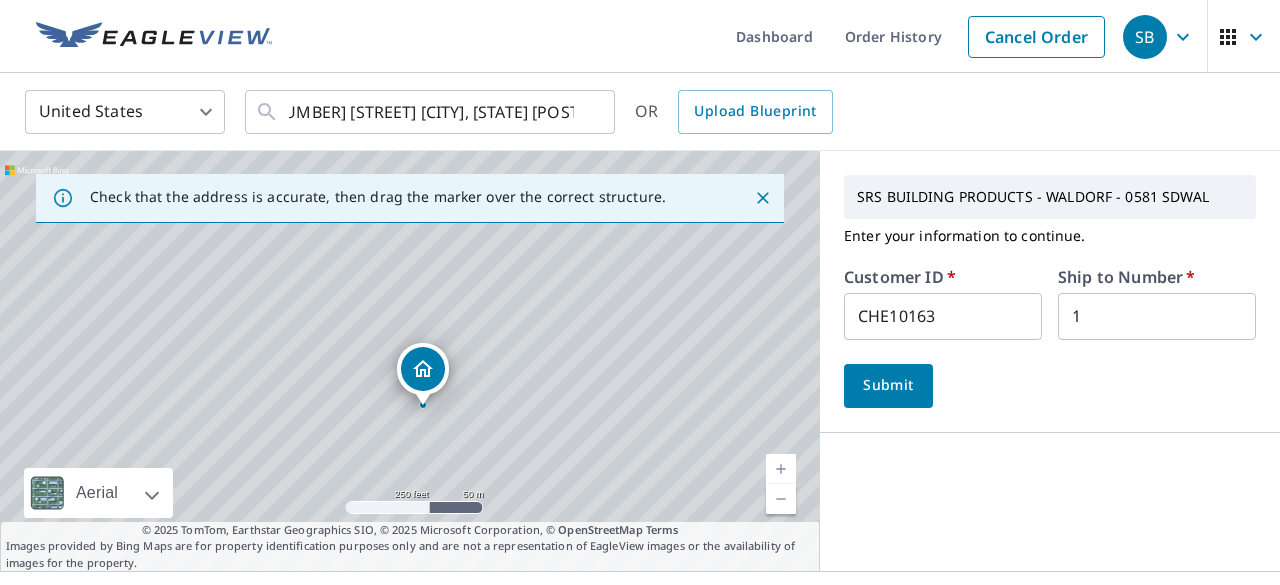 scroll, scrollTop: 0, scrollLeft: 0, axis: both 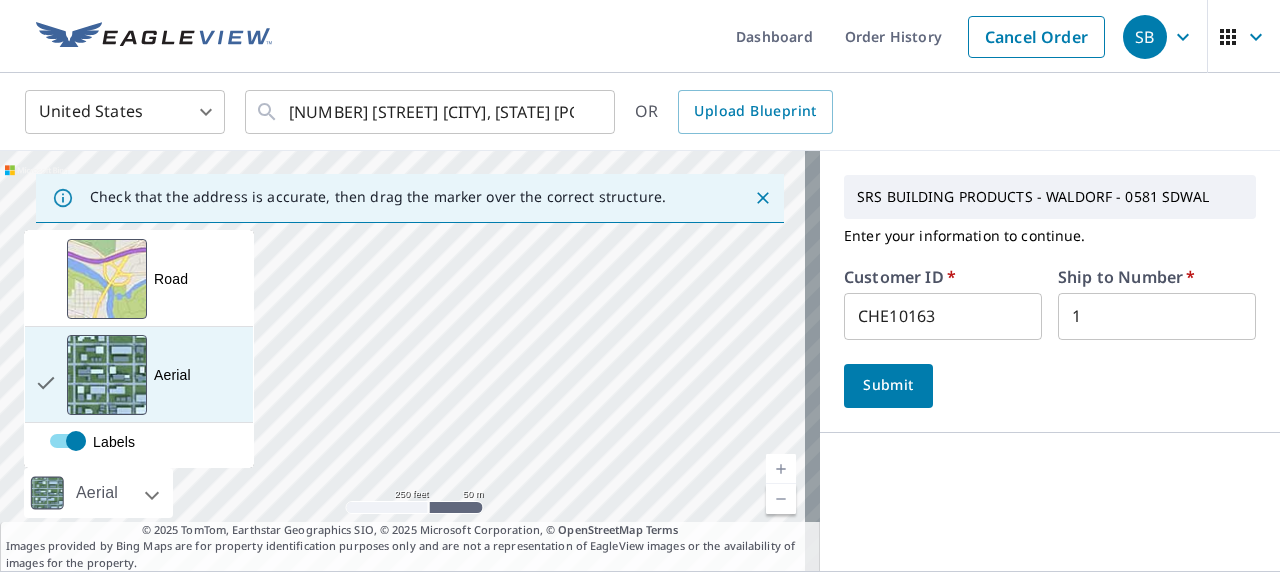 click on "Aerial" at bounding box center (172, 375) 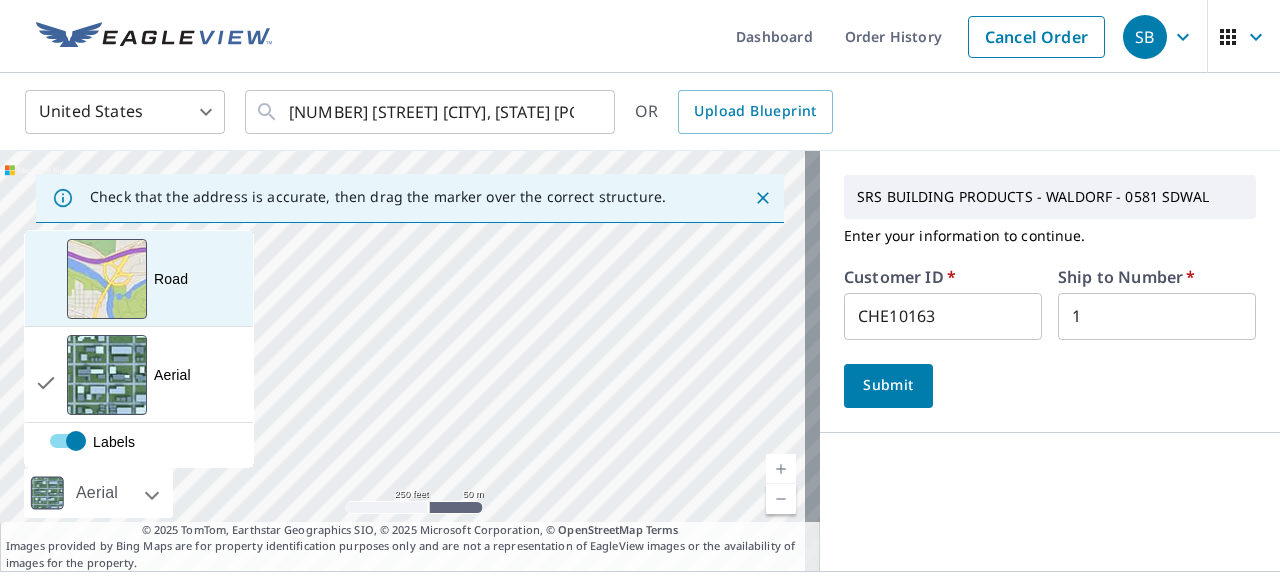 click on "Road" at bounding box center [171, 279] 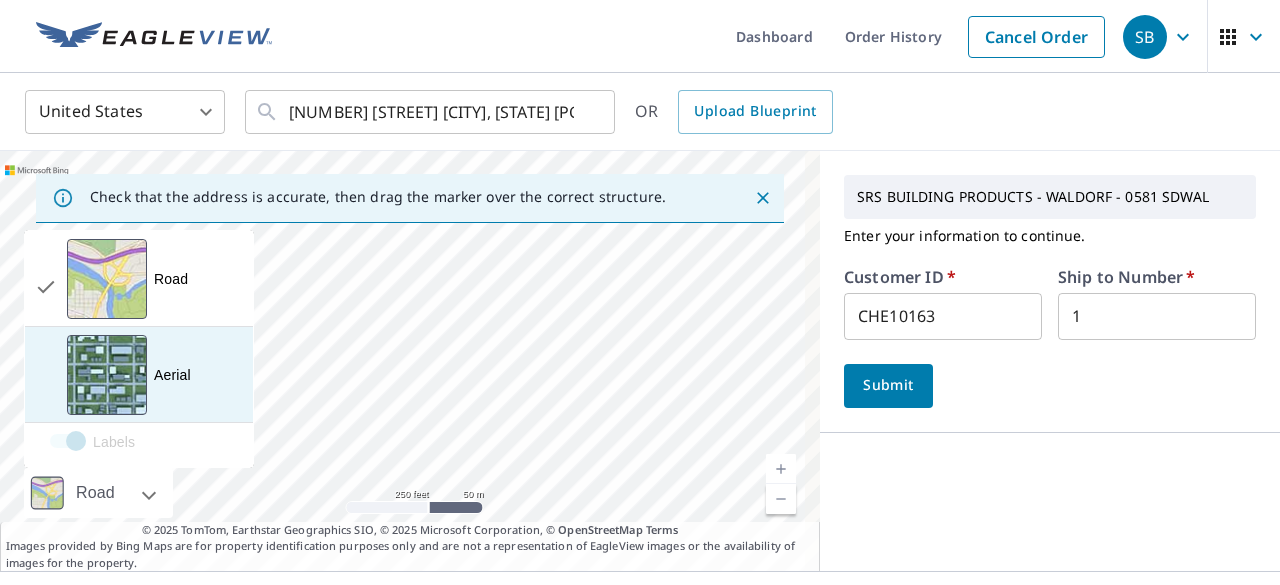 click on "Aerial" at bounding box center [172, 375] 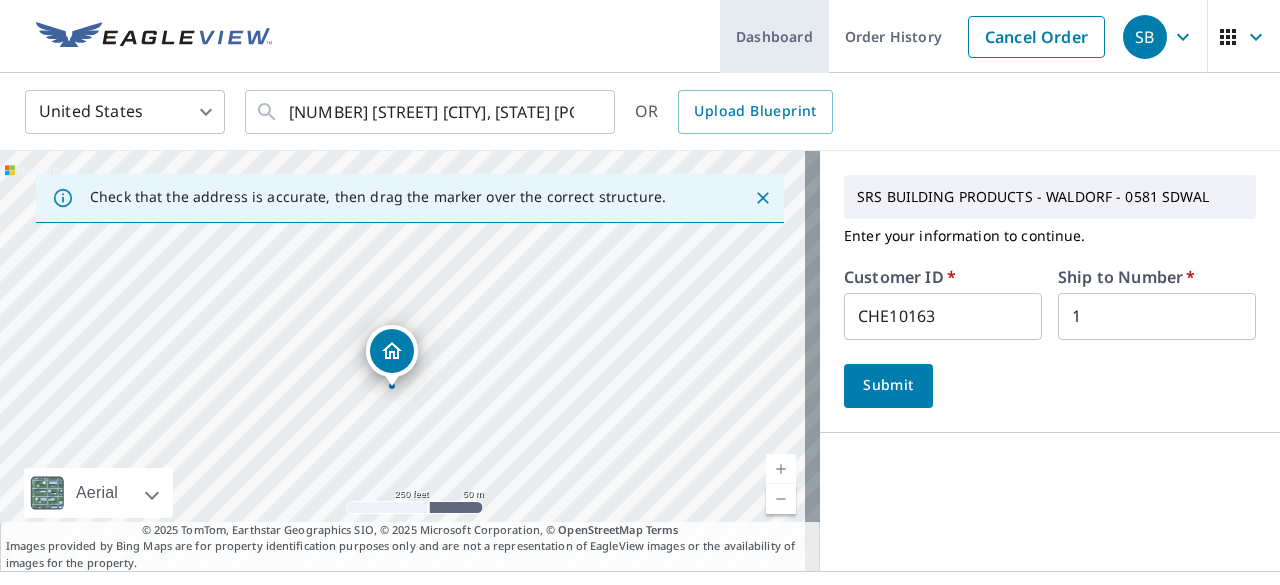 click on "Dashboard" at bounding box center (774, 36) 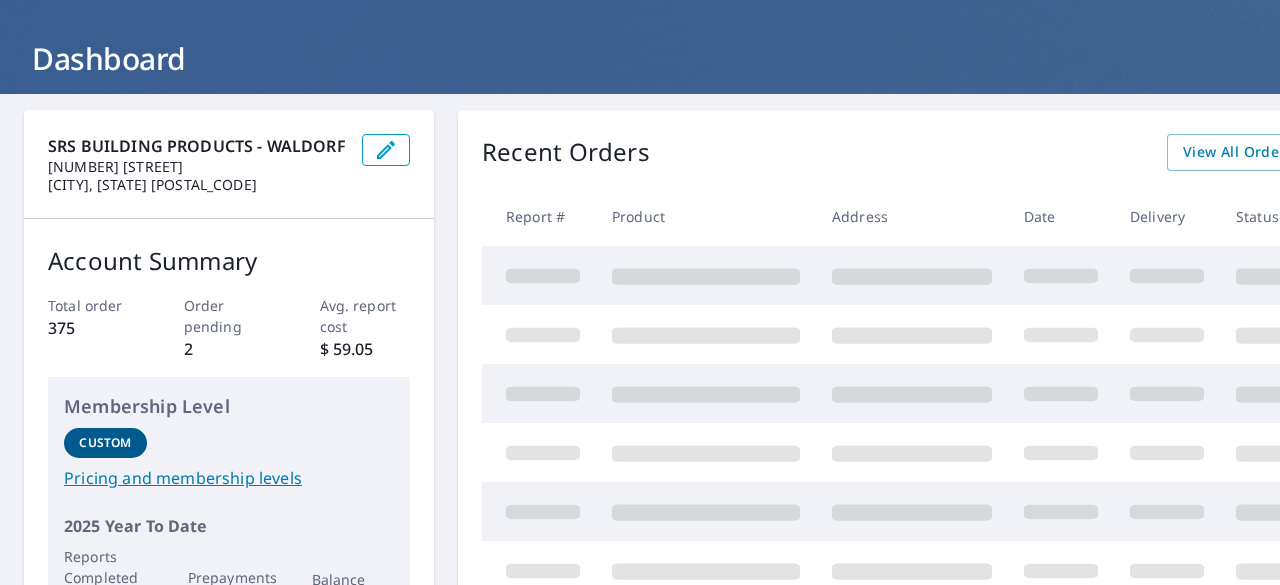 scroll, scrollTop: 0, scrollLeft: 0, axis: both 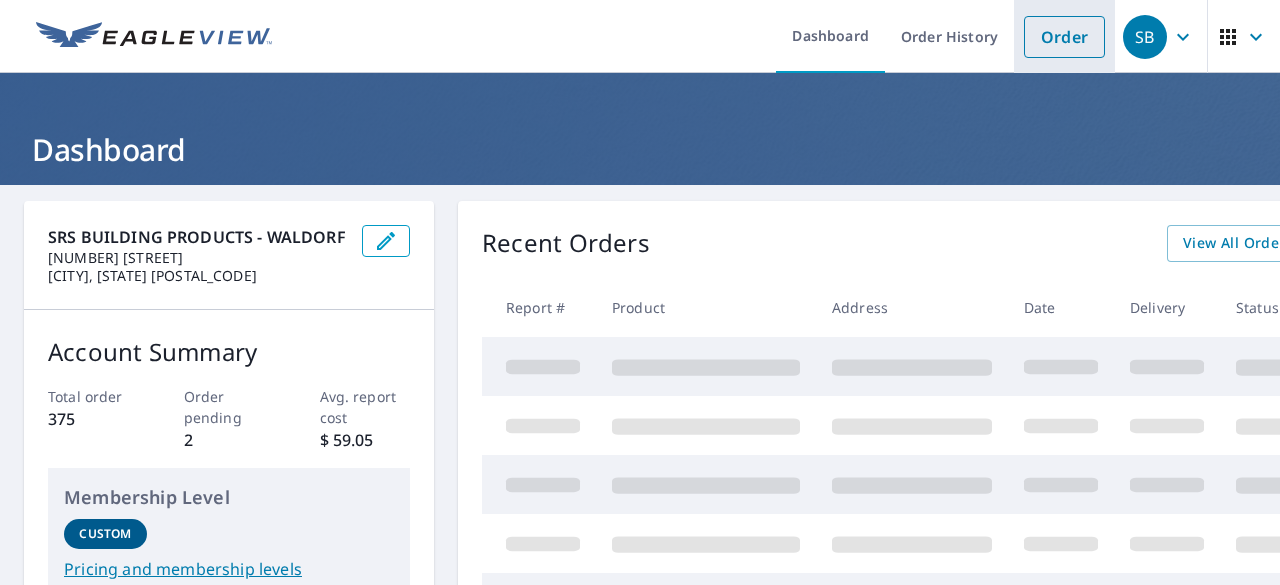 click on "Order" at bounding box center (1064, 37) 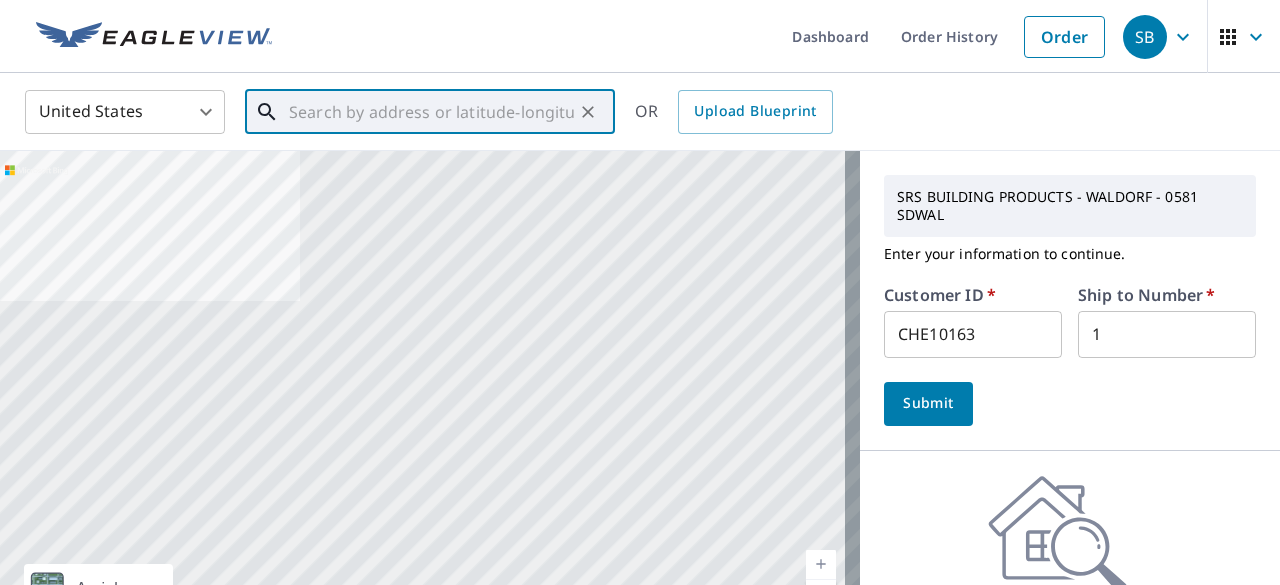 click at bounding box center (431, 112) 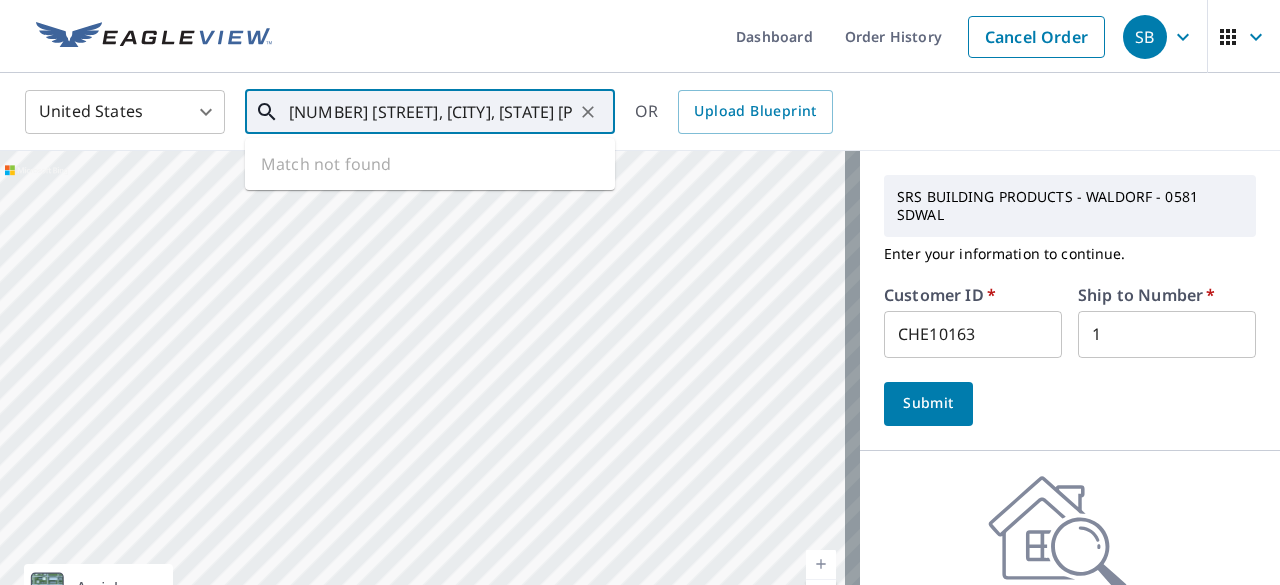 scroll, scrollTop: 0, scrollLeft: 22, axis: horizontal 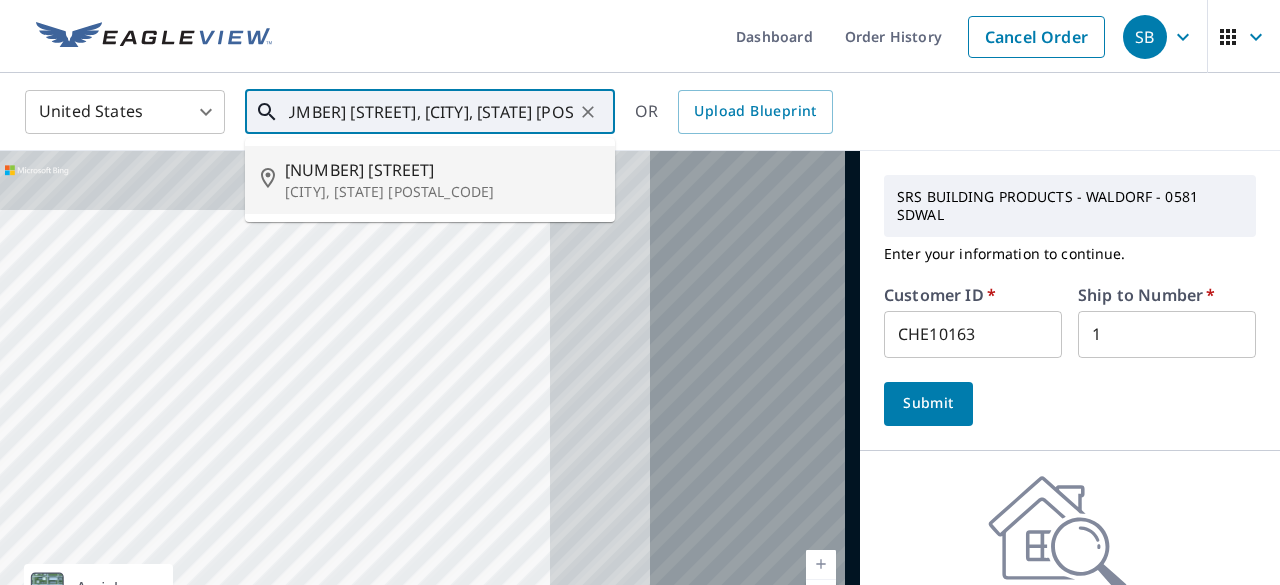 click on "[NUMBER] [STREET]" at bounding box center [442, 170] 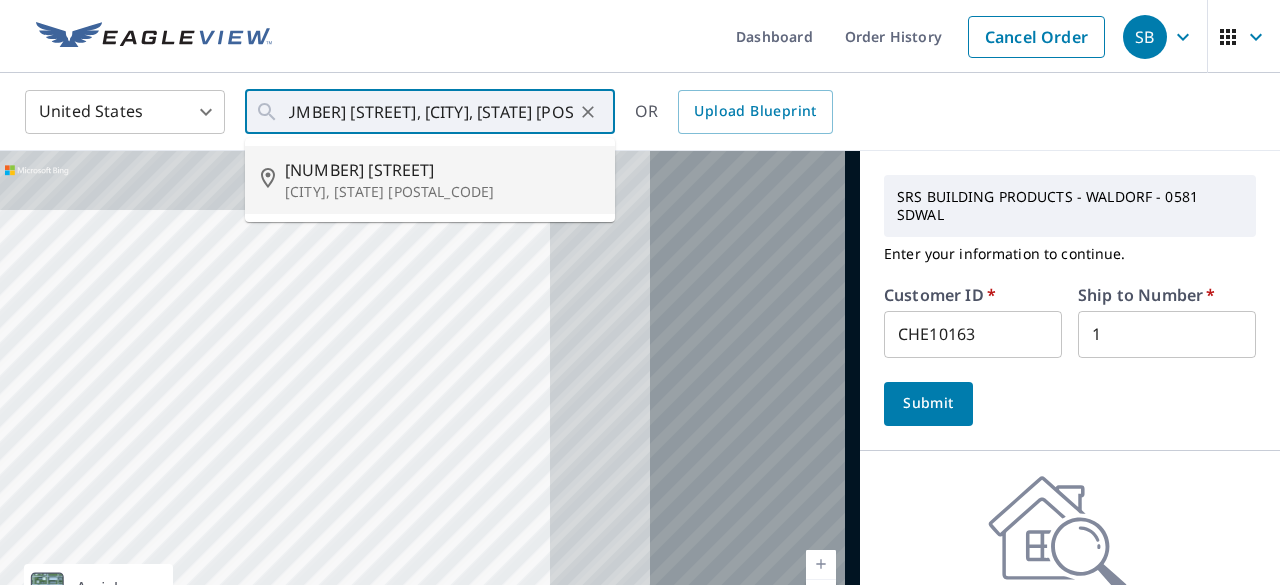 type on "[NUMBER] [STREET] [CITY], [STATE] [POSTAL_CODE]" 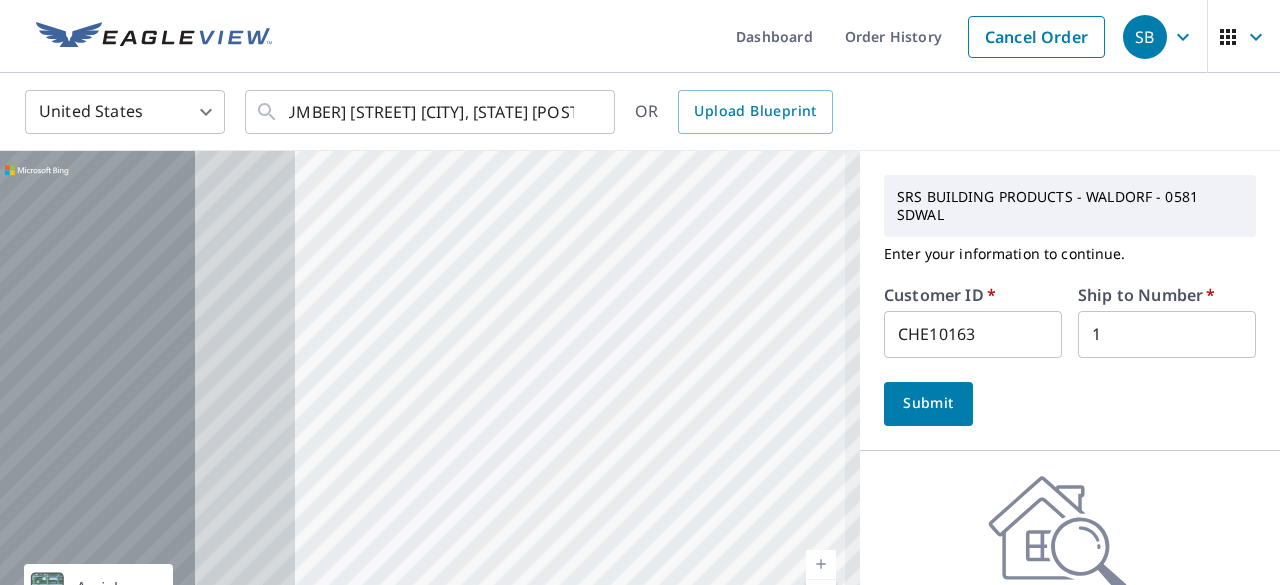 scroll, scrollTop: 0, scrollLeft: 0, axis: both 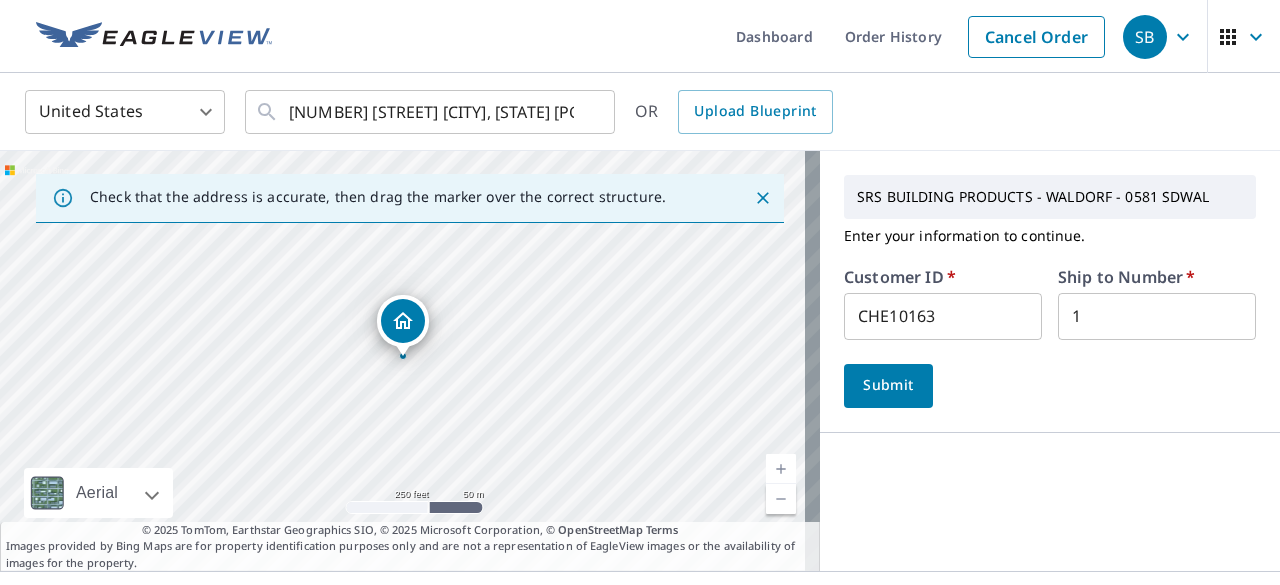 click 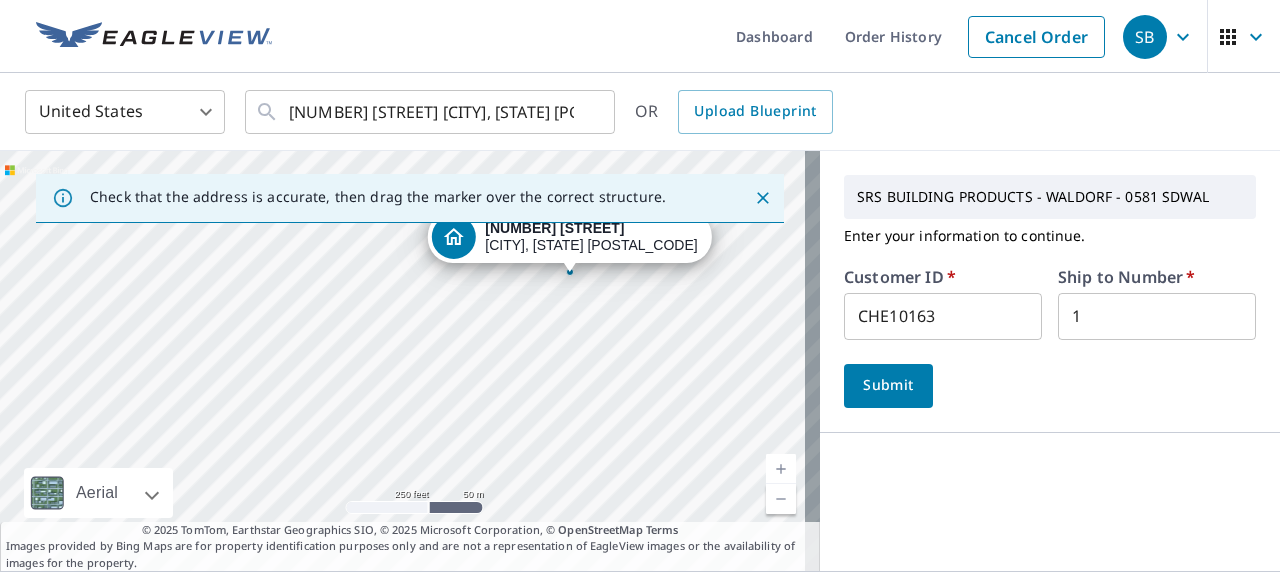 click 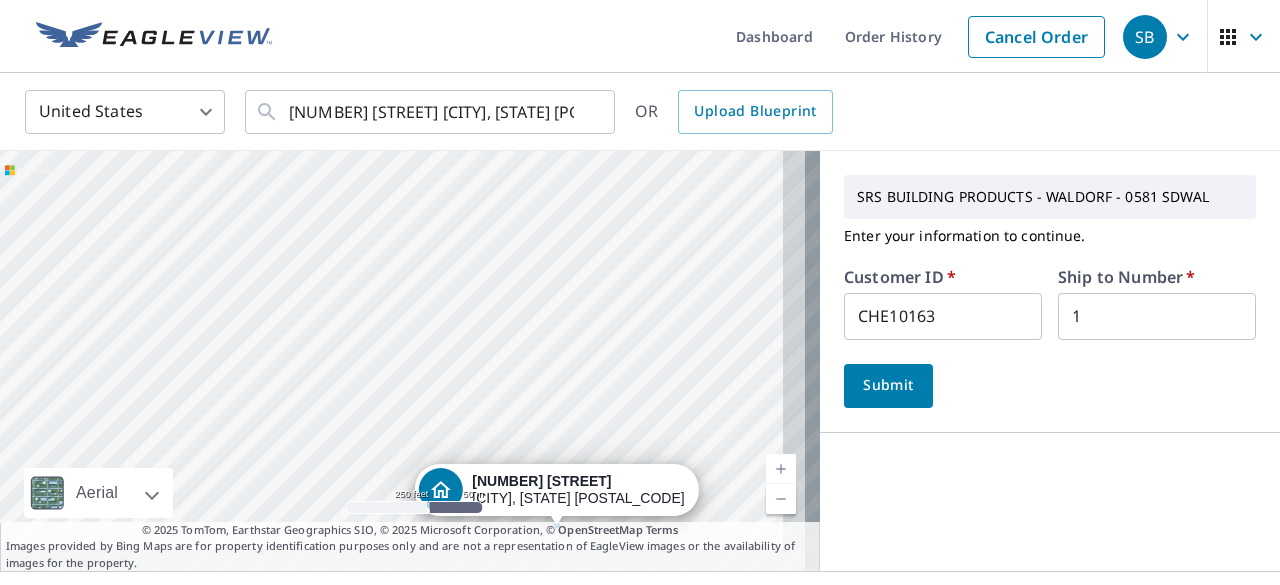 click on "[NUMBER] [STREET] [CITY], [STATE] [POSTAL_CODE]" at bounding box center [410, 361] 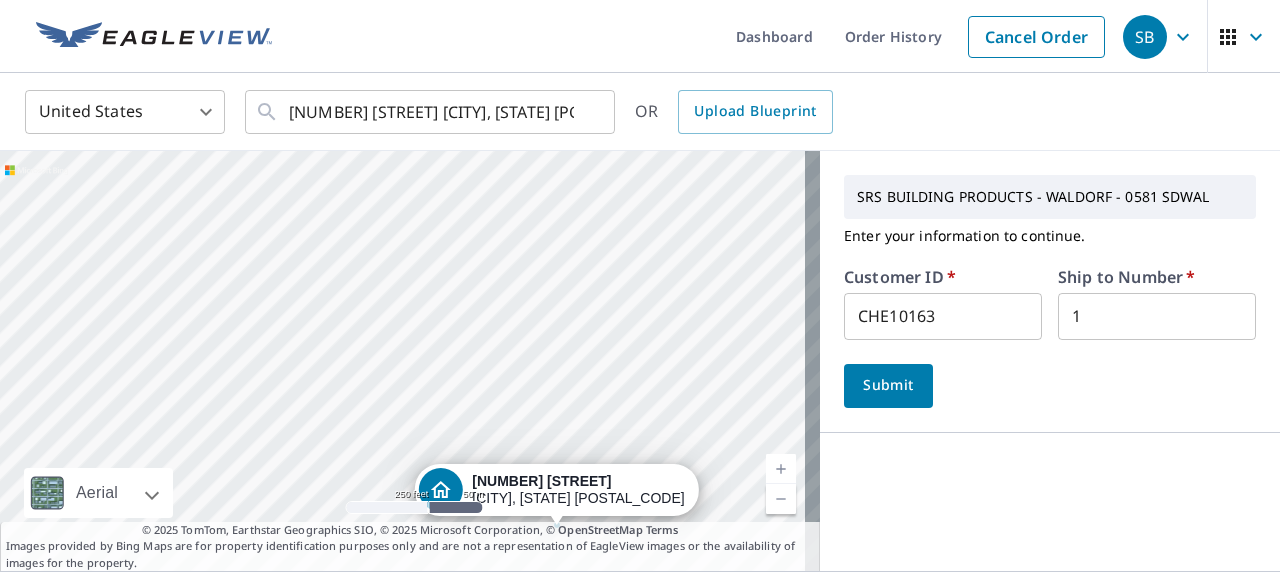 click on "[NUMBER] [STREET] [CITY], [STATE] [POSTAL_CODE]" at bounding box center [410, 361] 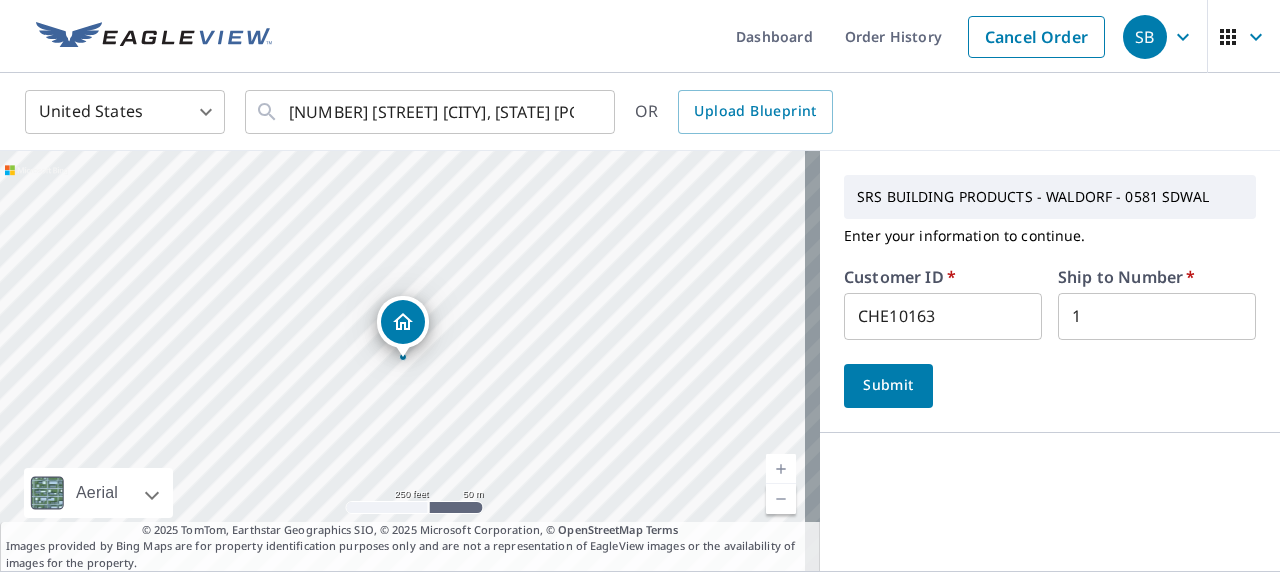click on "[NUMBER] [STREET] [CITY], [STATE] [POSTAL_CODE]" at bounding box center (410, 361) 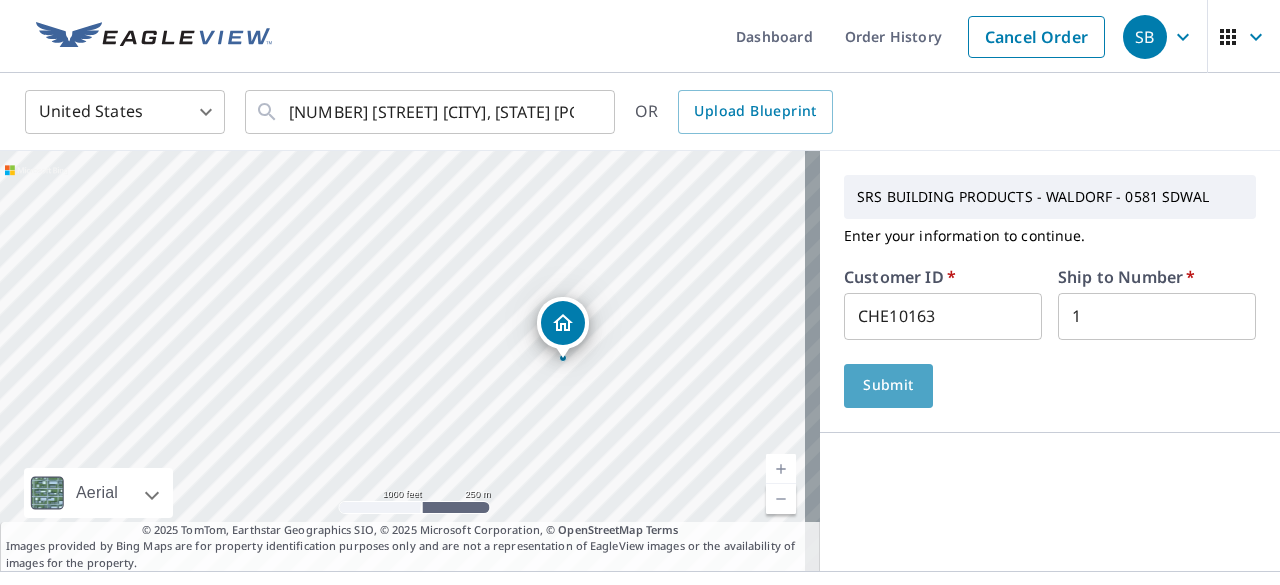 click on "Submit" at bounding box center (888, 385) 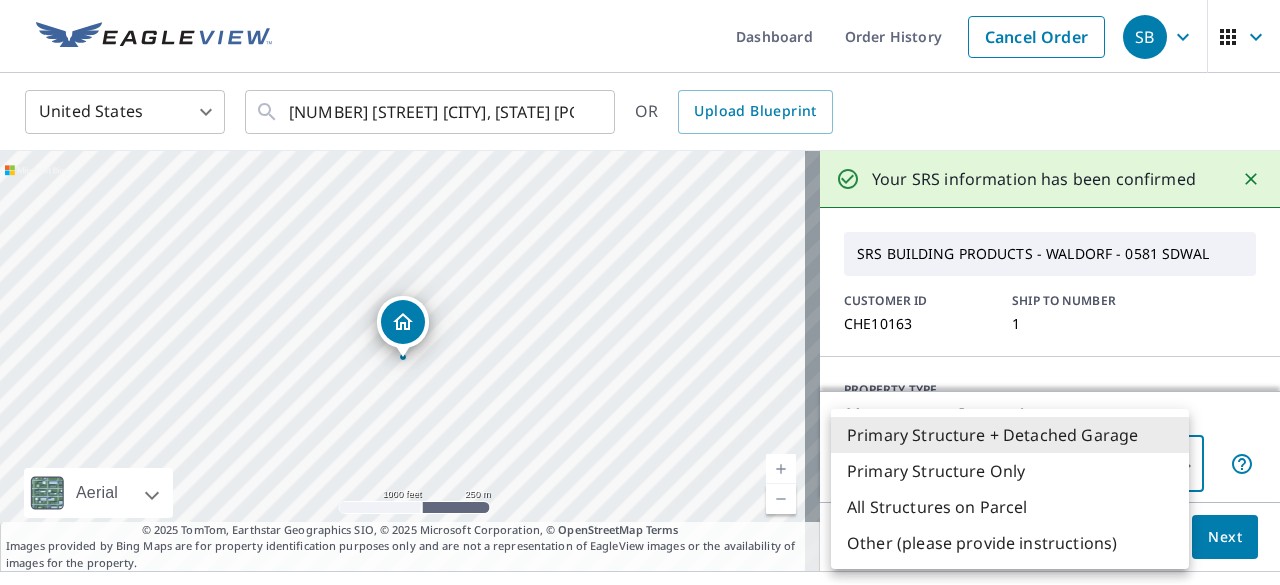 click on "[NUMBER] [STREET] [CITY], [STATE] [POSTAL_CODE] ​ OR Upload Blueprint [NUMBER] [STREET], [CITY], [STATE], [POSTAL_CODE] Aerial Road A standard road map Aerial A detailed look from above Labels Labels 1000 feet 250 m © [YEAR] TomTom, © Vexcel Imaging, © [YEAR] Microsoft Corporation,  © OpenStreetMap Terms © [YEAR] TomTom, Earthstar Geographics SIO, © [YEAR] Microsoft Corporation, ©   OpenStreetMap   Terms Images provided by Bing Maps are for property identification purposes only and are not a representation of EagleView images or the availability of images for the property. Your SRS information has been confirmed SRS BUILDING PRODUCTS - WALDORF - 0581 SDWAL CUSTOMER ID CHE10163 SHIP TO NUMBER 1 PROPERTY TYPE Residential Commercial Multi-Family This is a complex BUILDING ID [NUMBER] [STREET], [CITY], [STATE], [POSTAL_CODE] Full House Products New Full House™ $[PRICE] Roof Products New Premium with Regular Delivery Premium $[PRICE] - $[PRICE] Delivery Regular $[PRICE] ​ $[PRICE]" at bounding box center [640, 292] 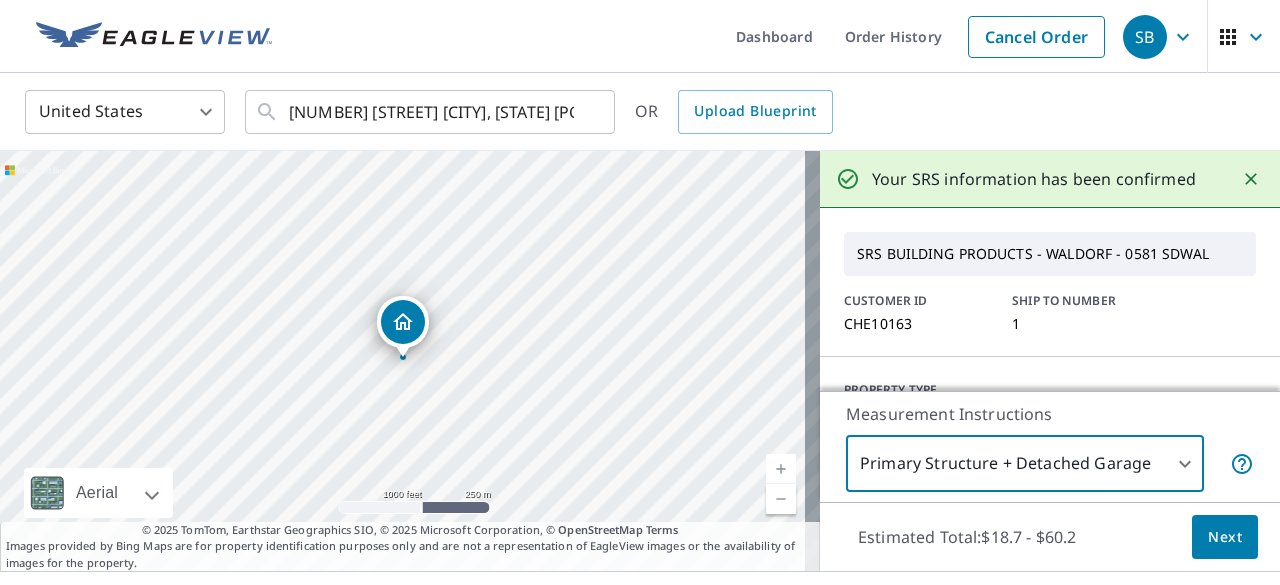 click on "Cancel Order" at bounding box center (1036, 37) 